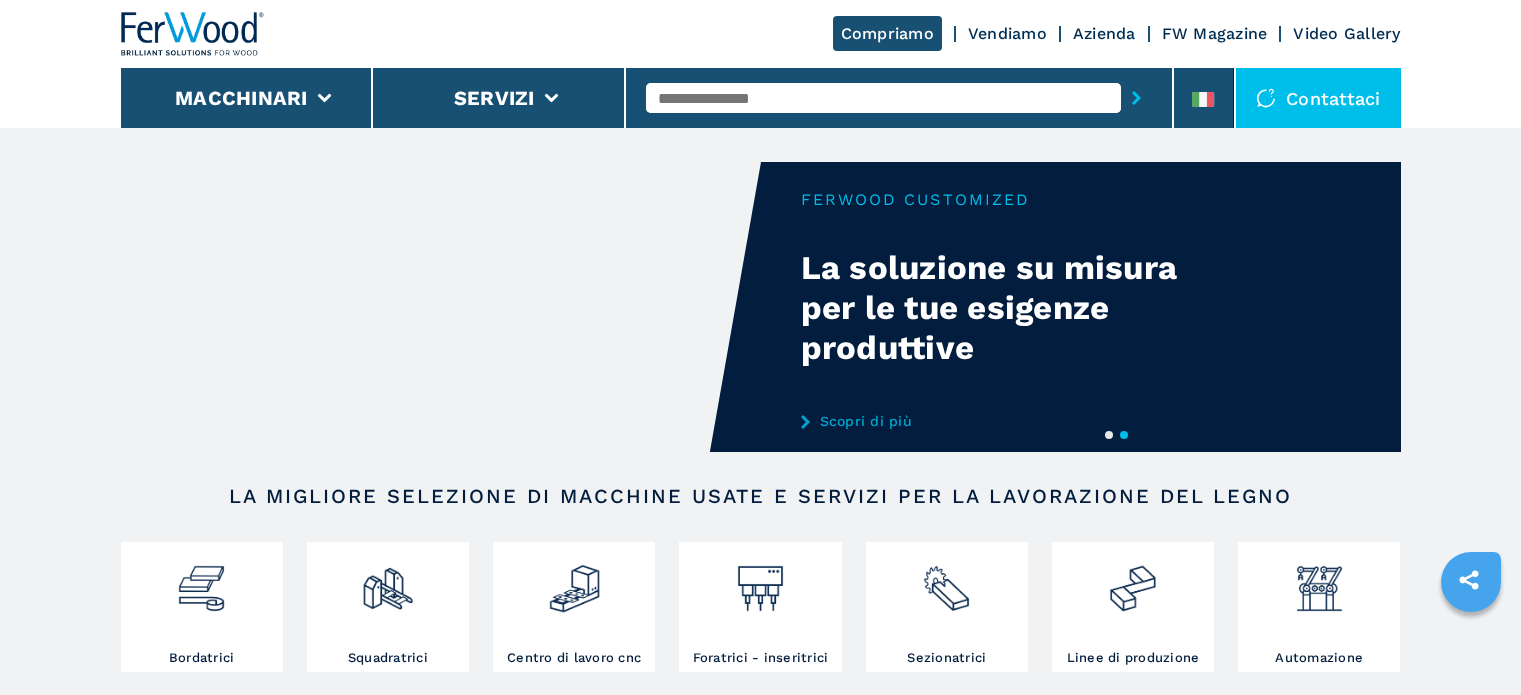 scroll, scrollTop: 0, scrollLeft: 0, axis: both 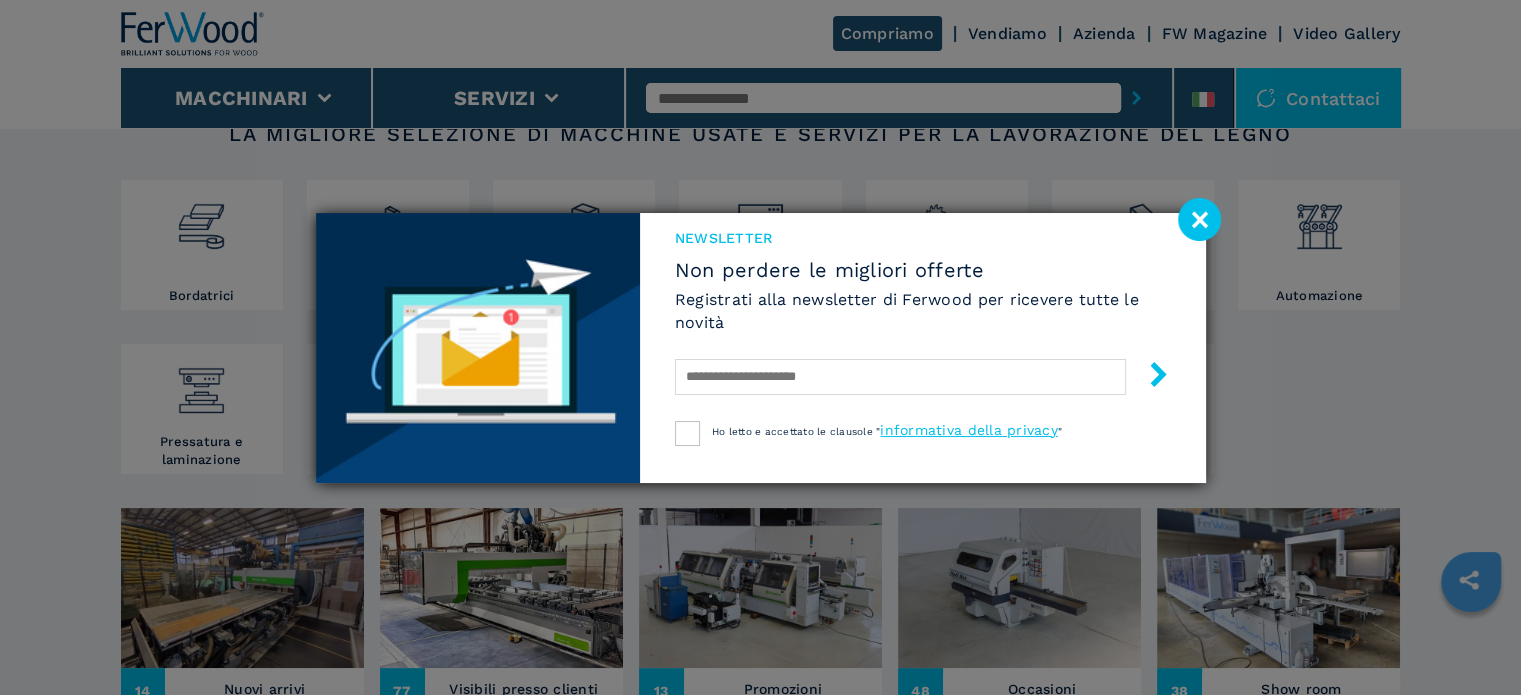 drag, startPoint x: 1531, startPoint y: 111, endPoint x: 1535, endPoint y: 199, distance: 88.09086 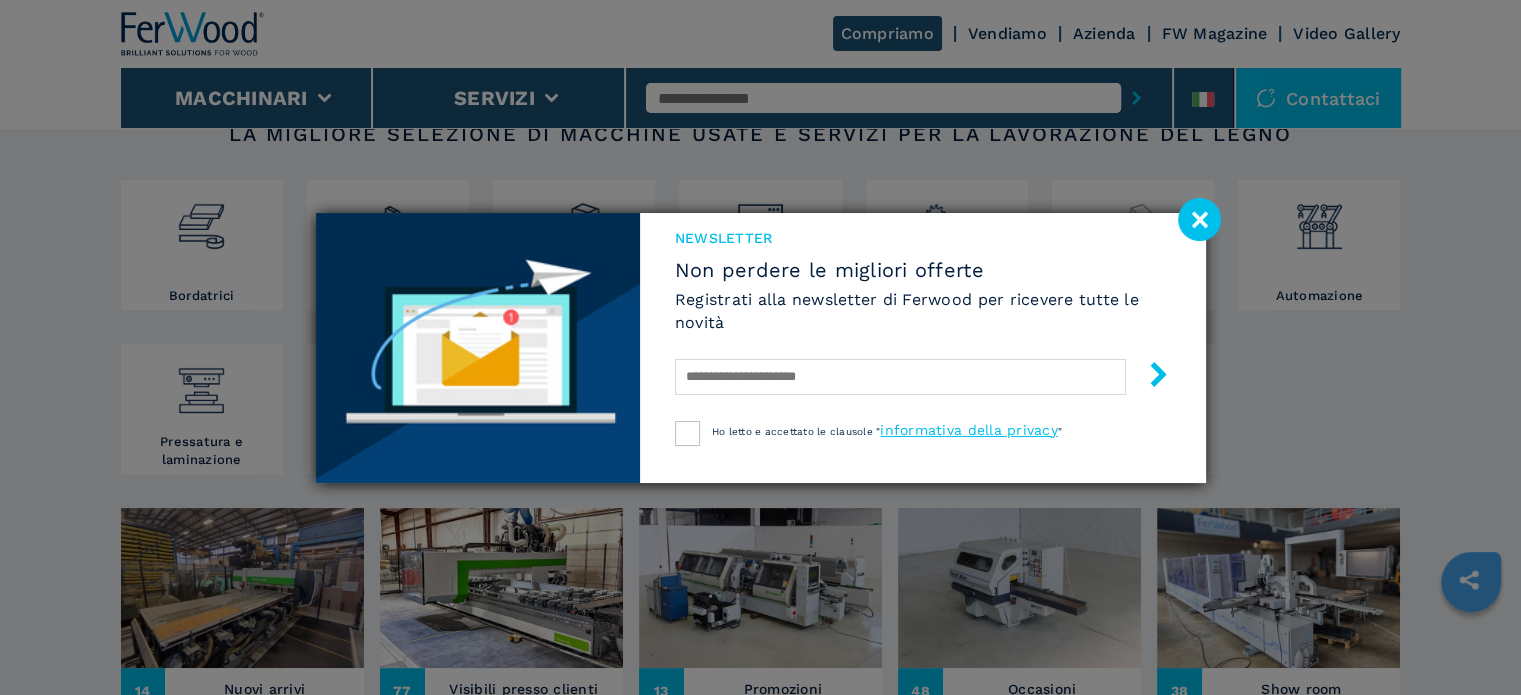 click 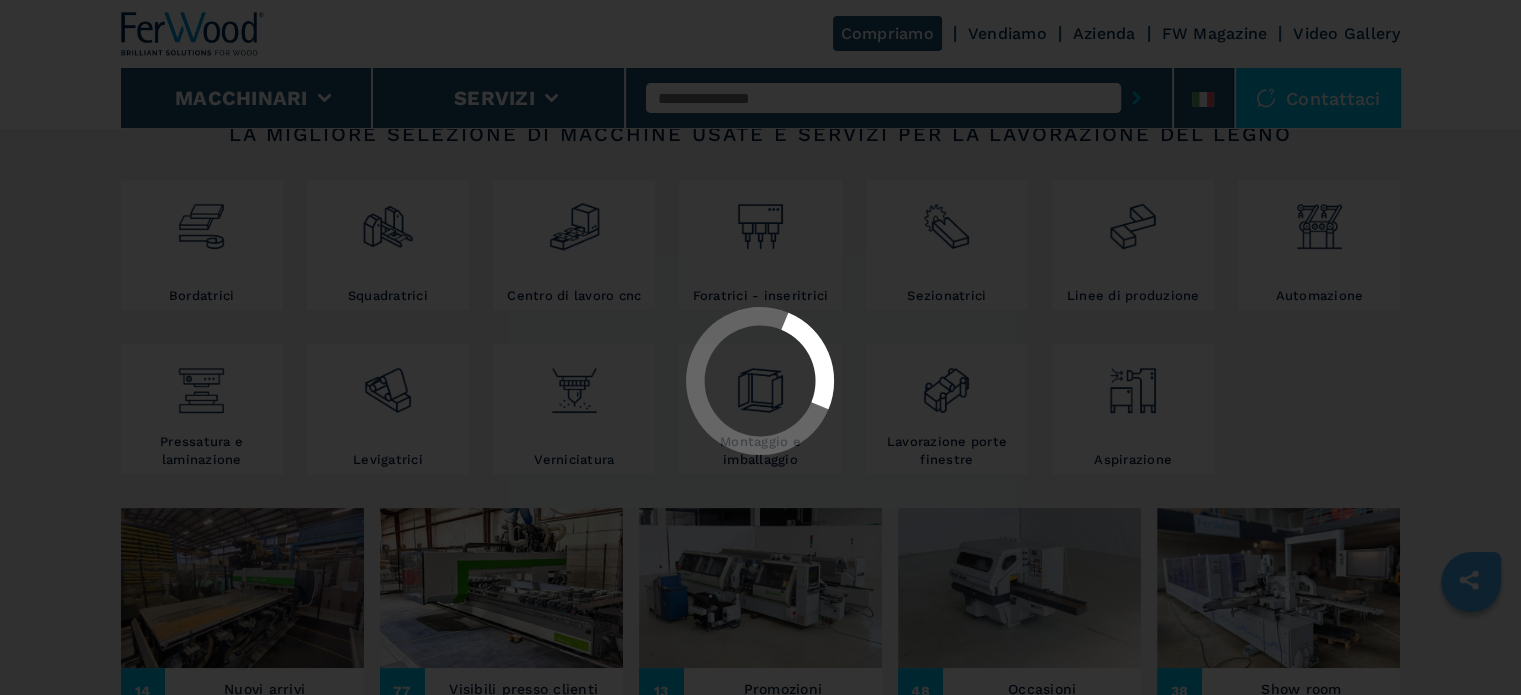 scroll, scrollTop: 624, scrollLeft: 0, axis: vertical 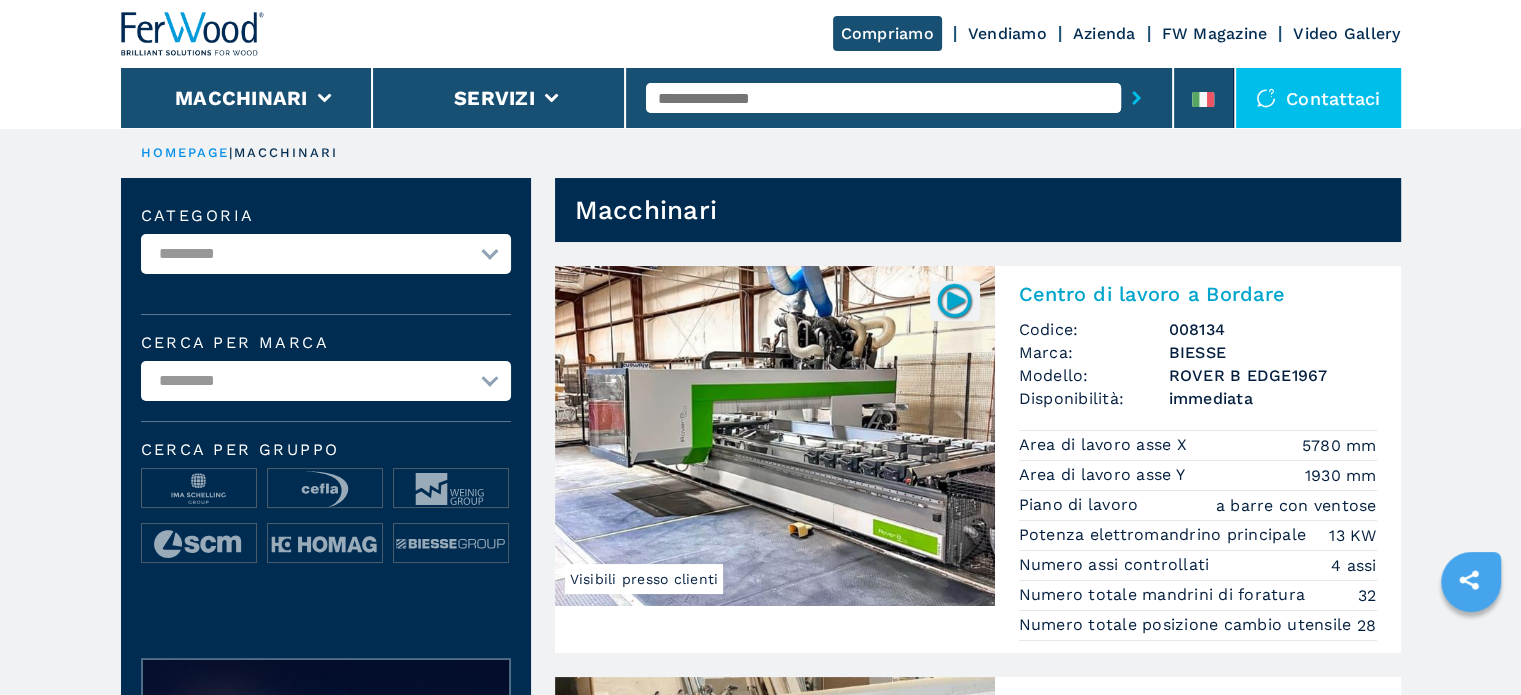 click on "HOMEPAGE" at bounding box center [185, 152] 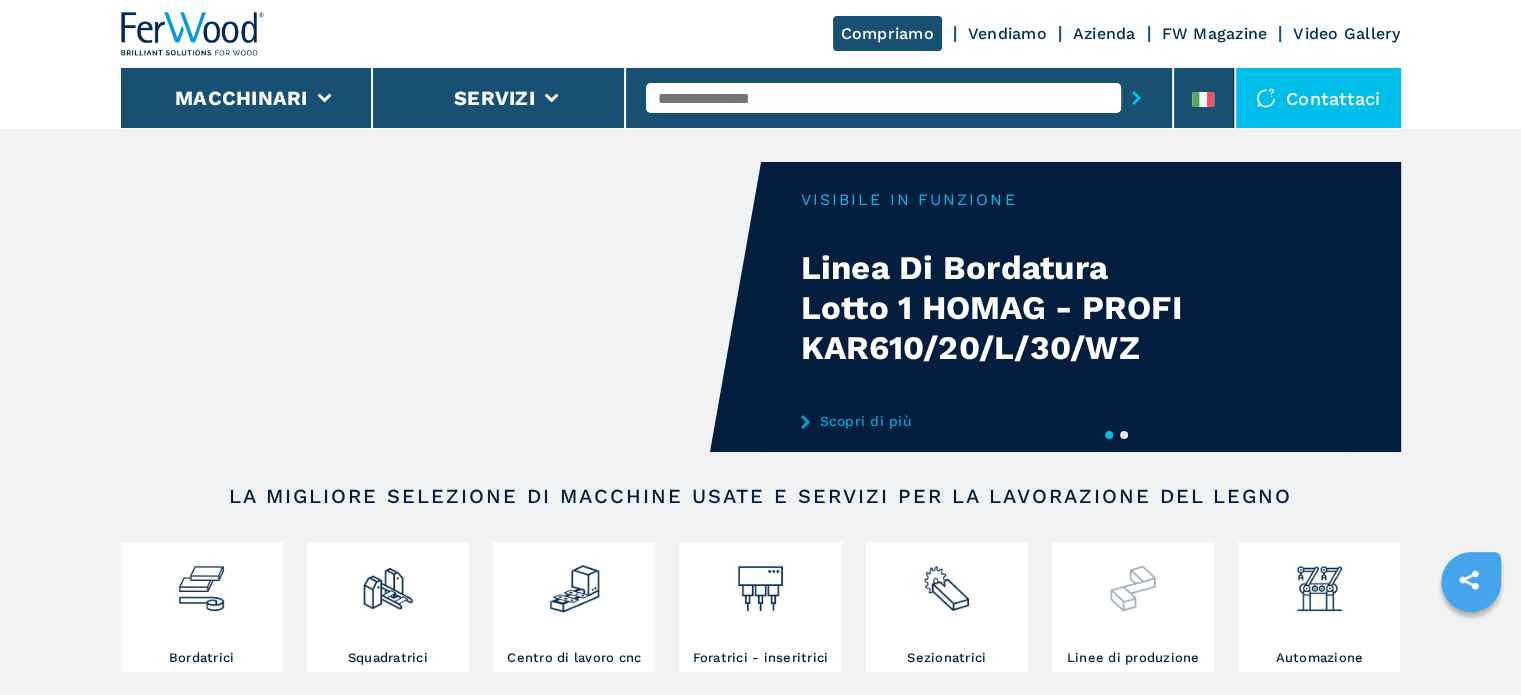 click at bounding box center (1132, 581) 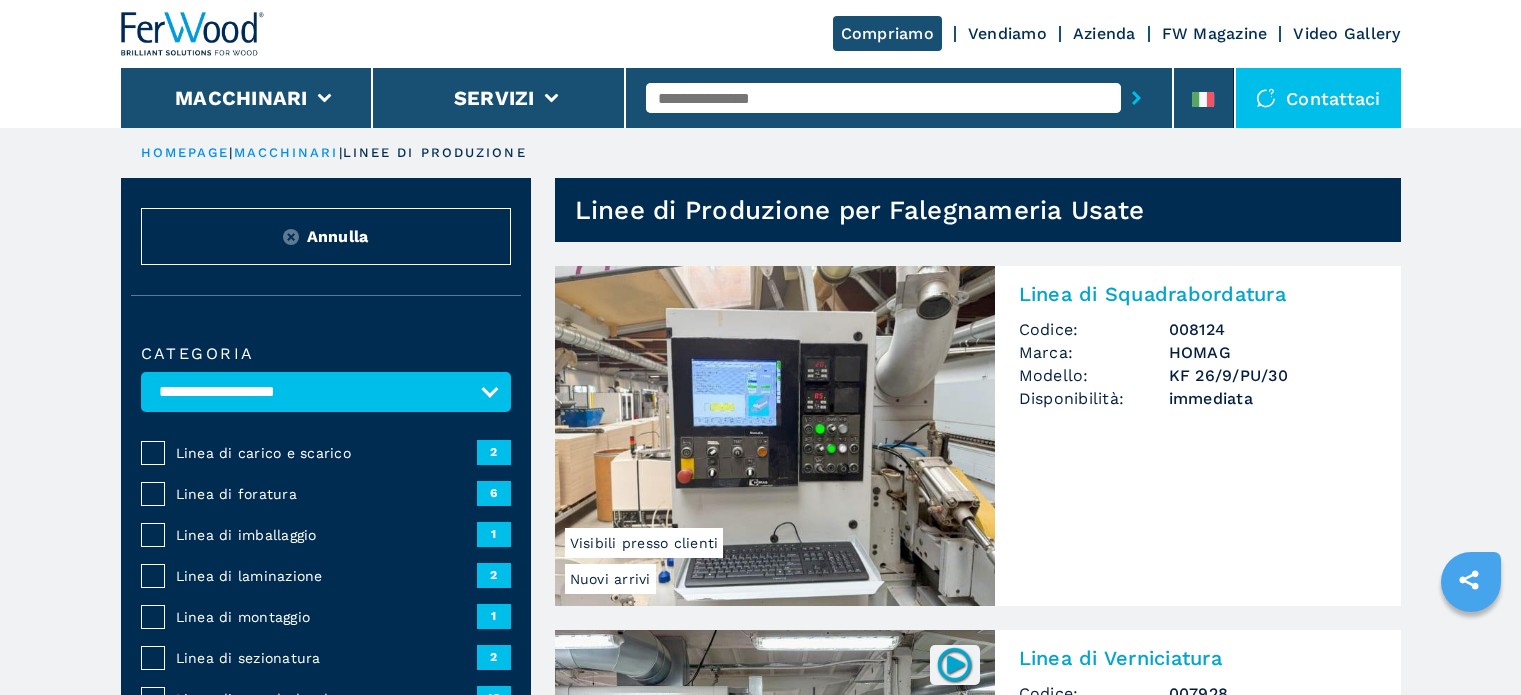scroll, scrollTop: 0, scrollLeft: 0, axis: both 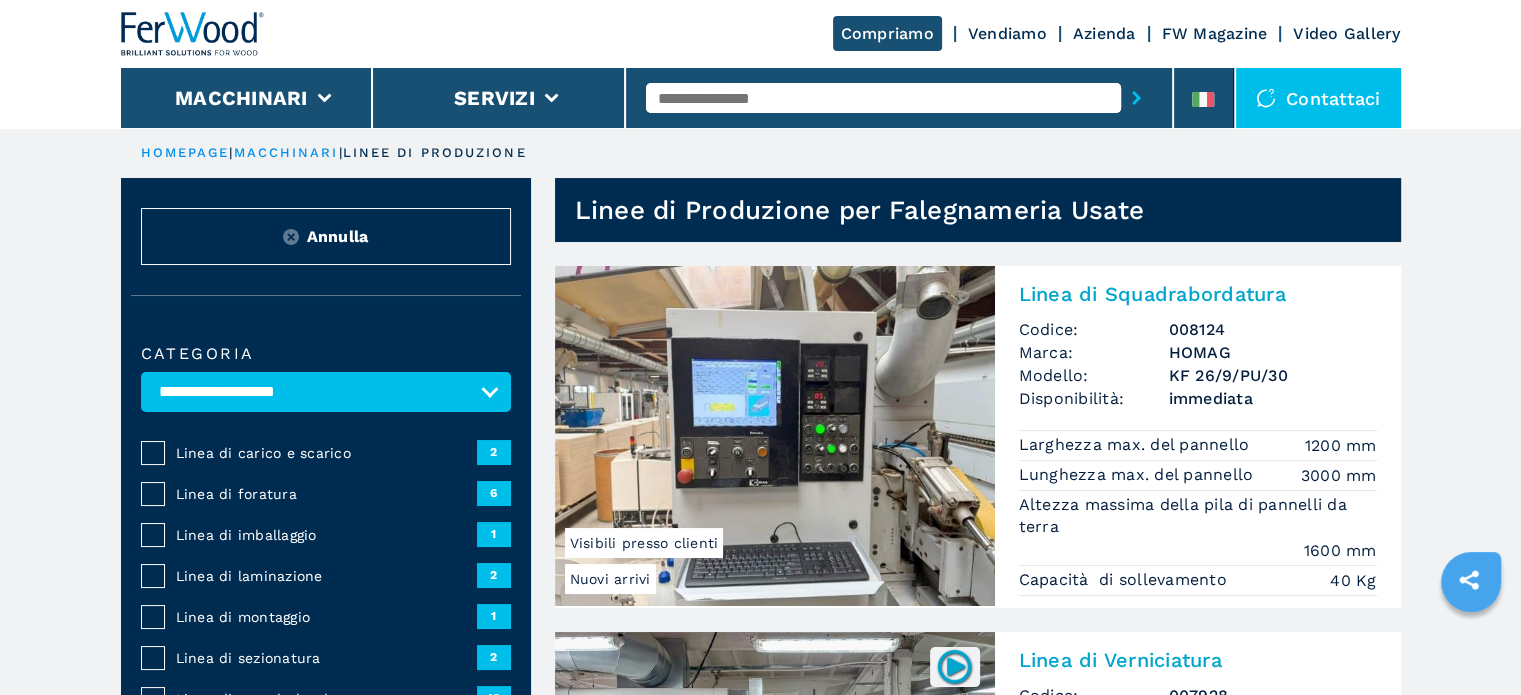 click at bounding box center [291, 237] 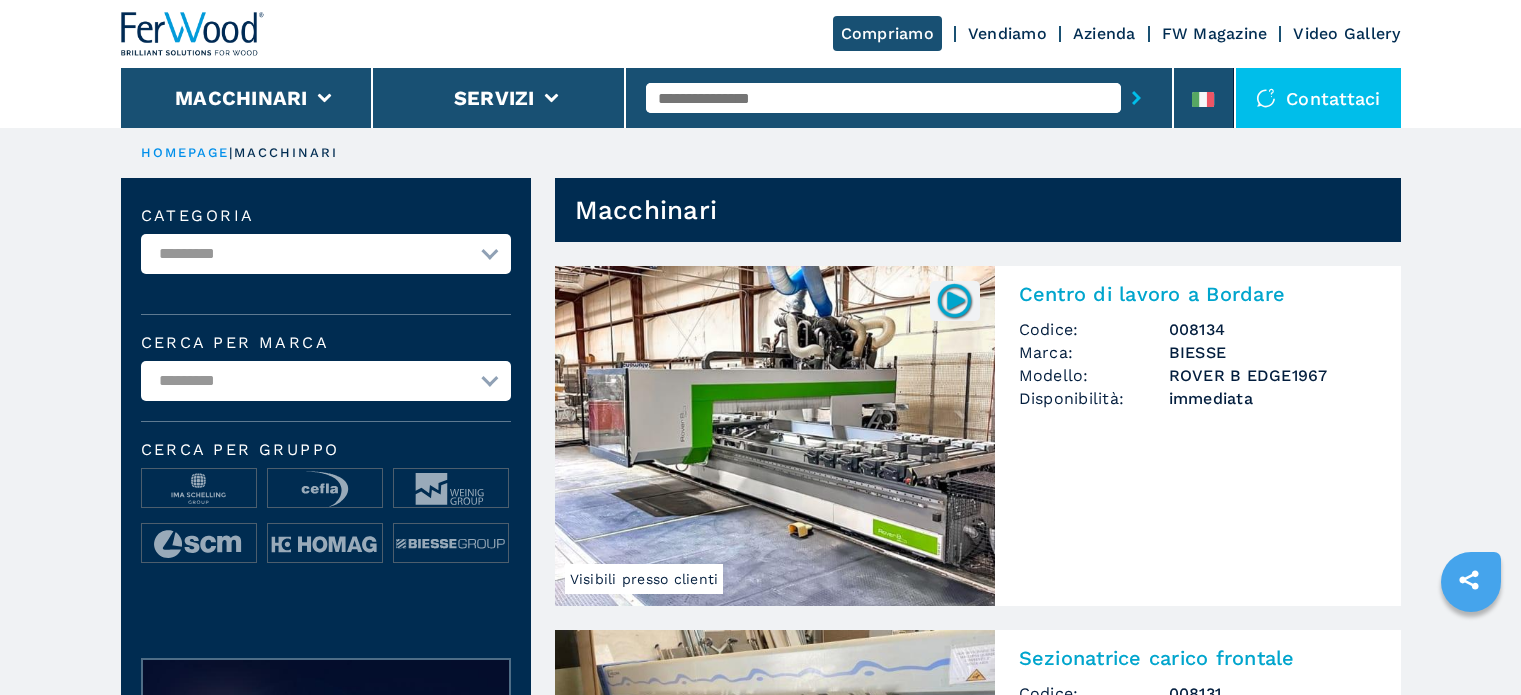 scroll, scrollTop: 0, scrollLeft: 0, axis: both 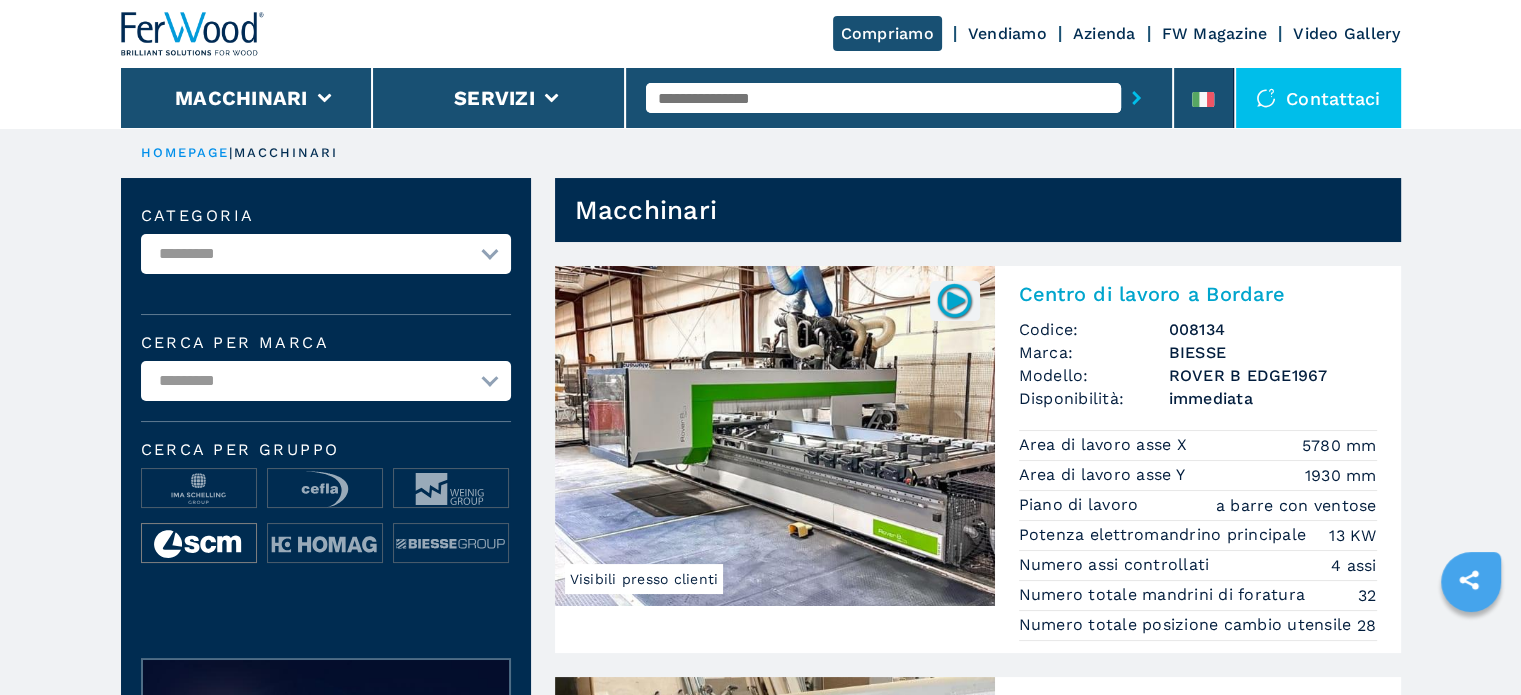 click at bounding box center [199, 544] 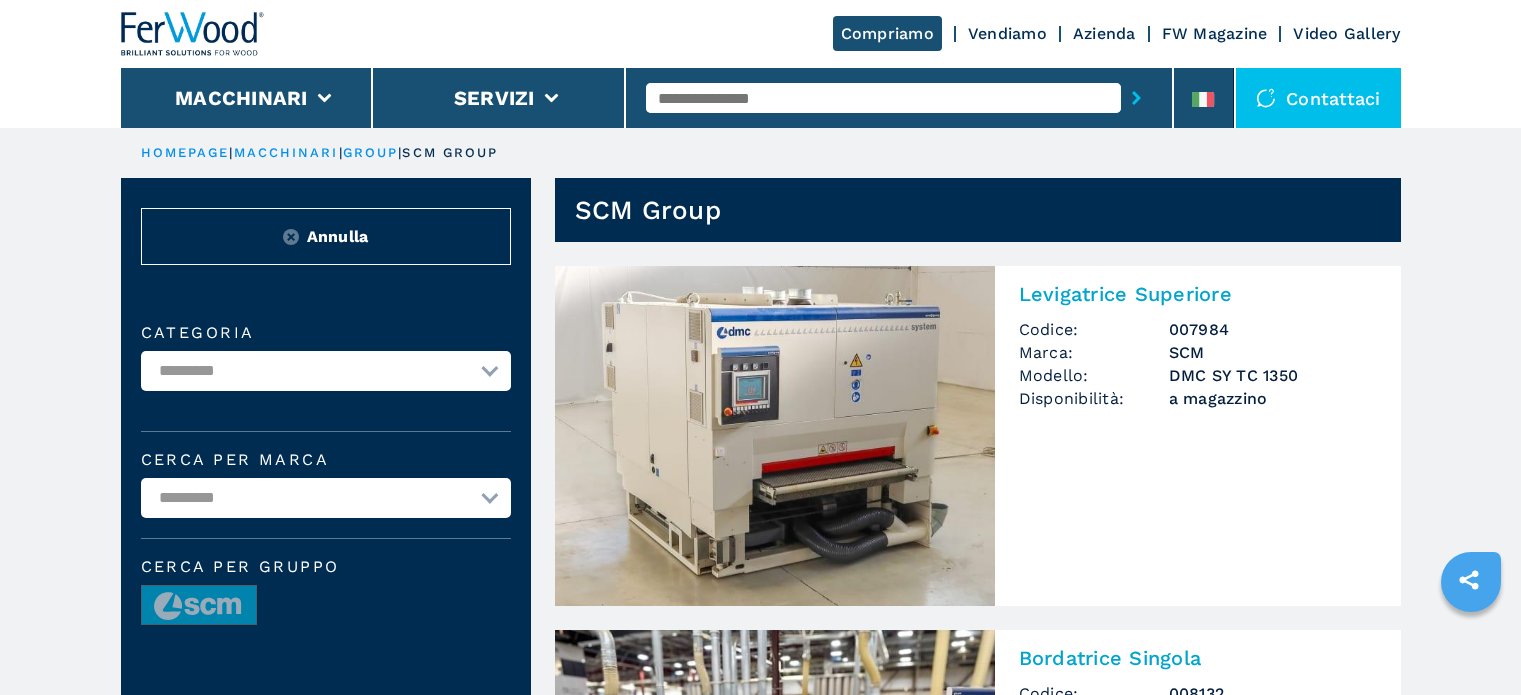 scroll, scrollTop: 338, scrollLeft: 0, axis: vertical 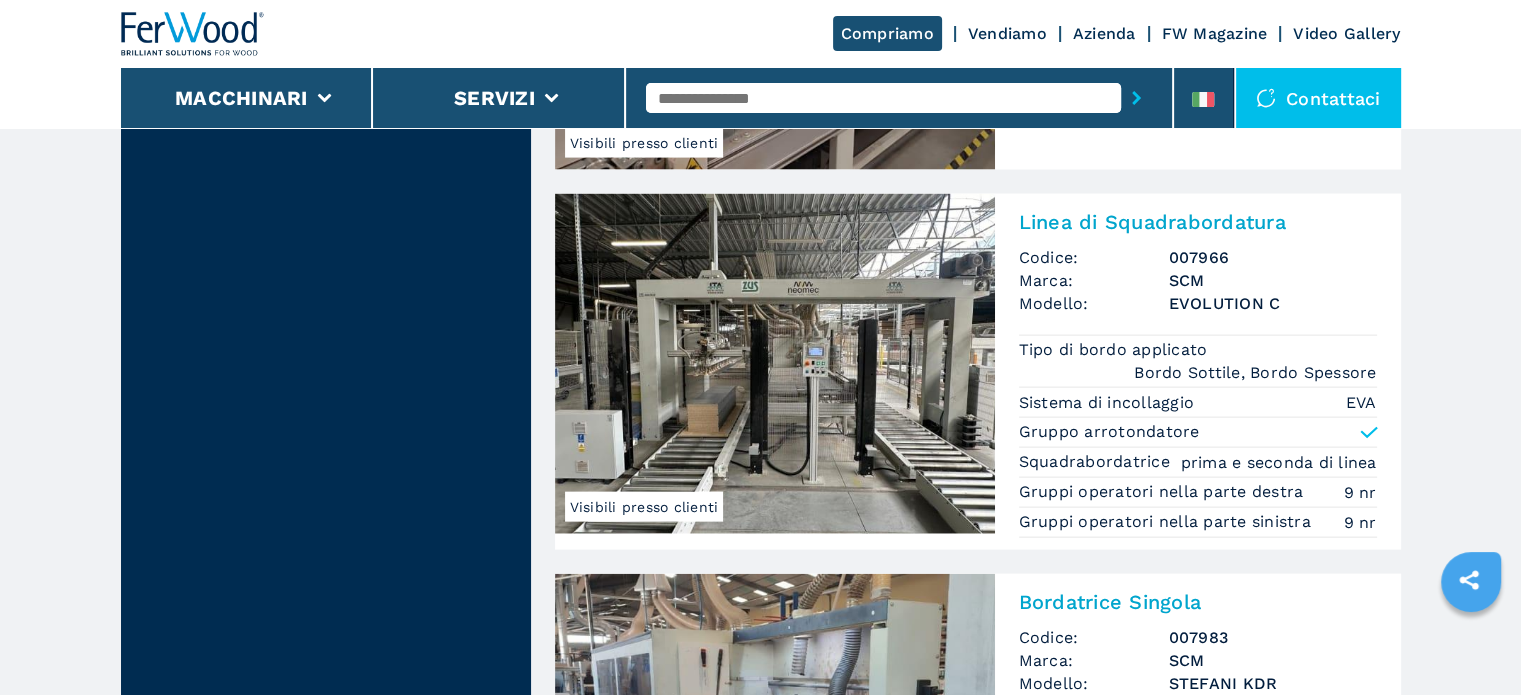 click on "**********" at bounding box center [760, -3945] 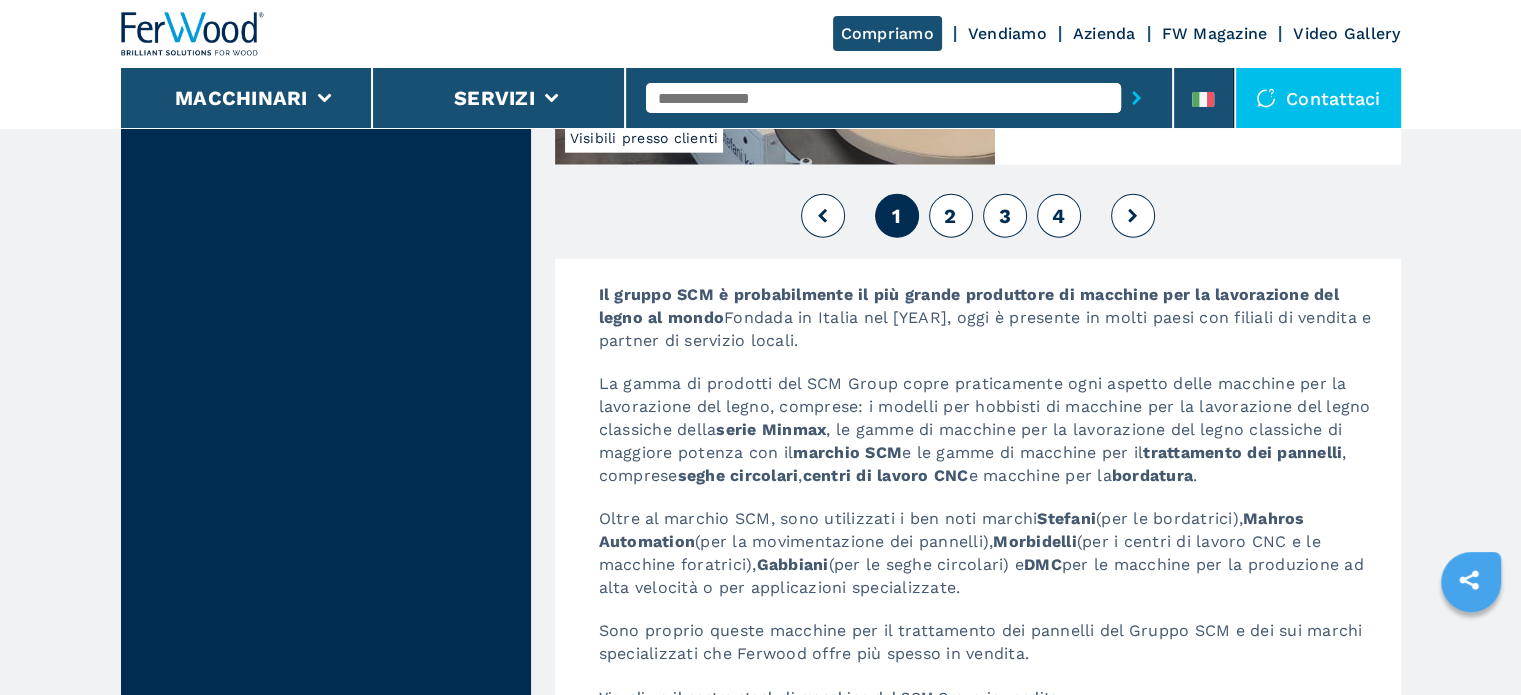 scroll, scrollTop: 5062, scrollLeft: 0, axis: vertical 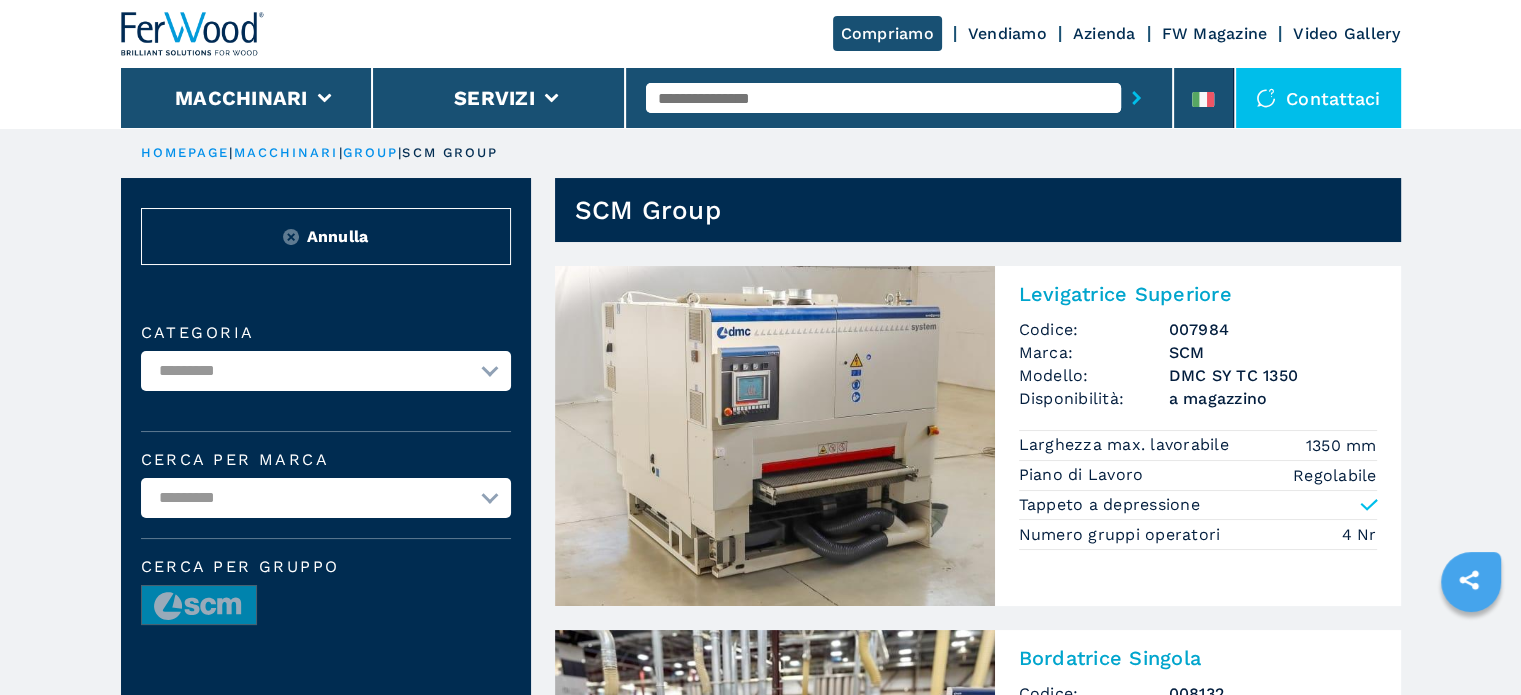 click on "**********" at bounding box center (326, 371) 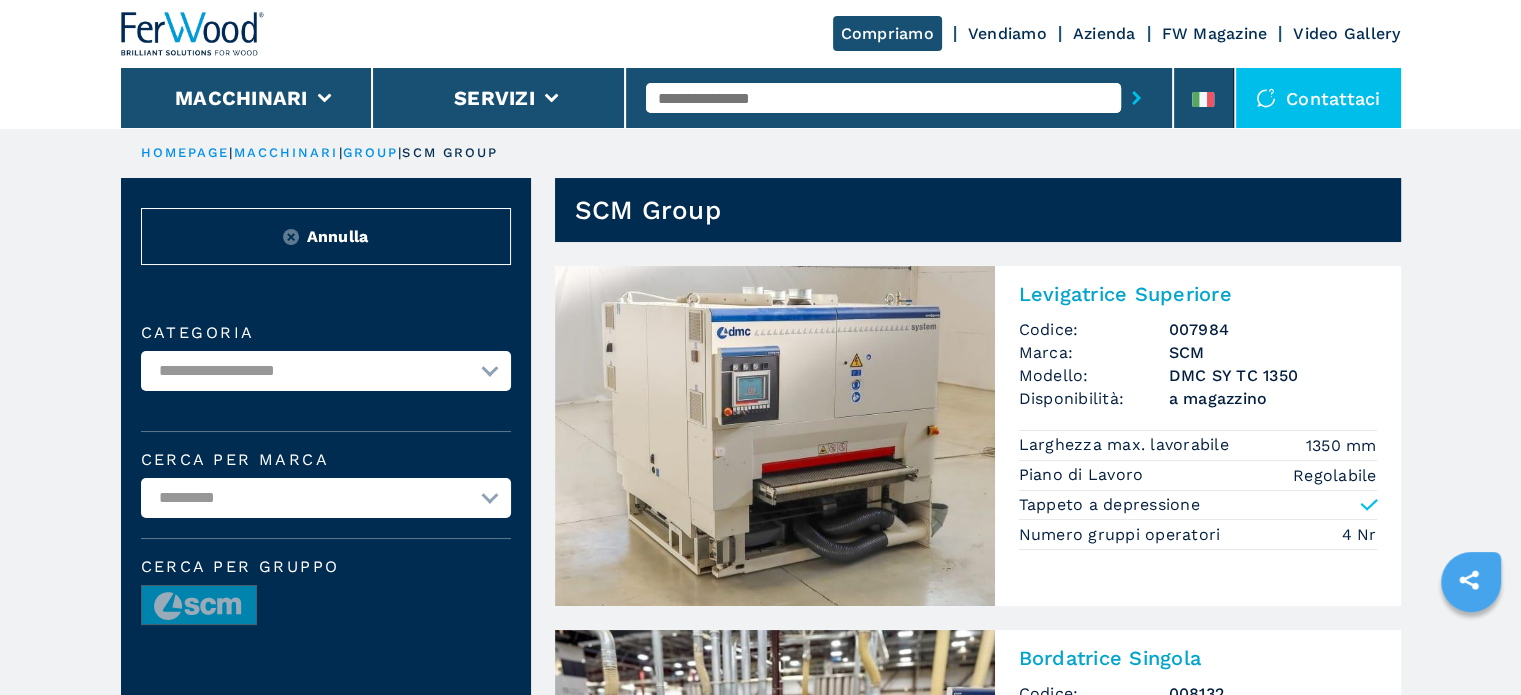 click on "**********" at bounding box center (326, 371) 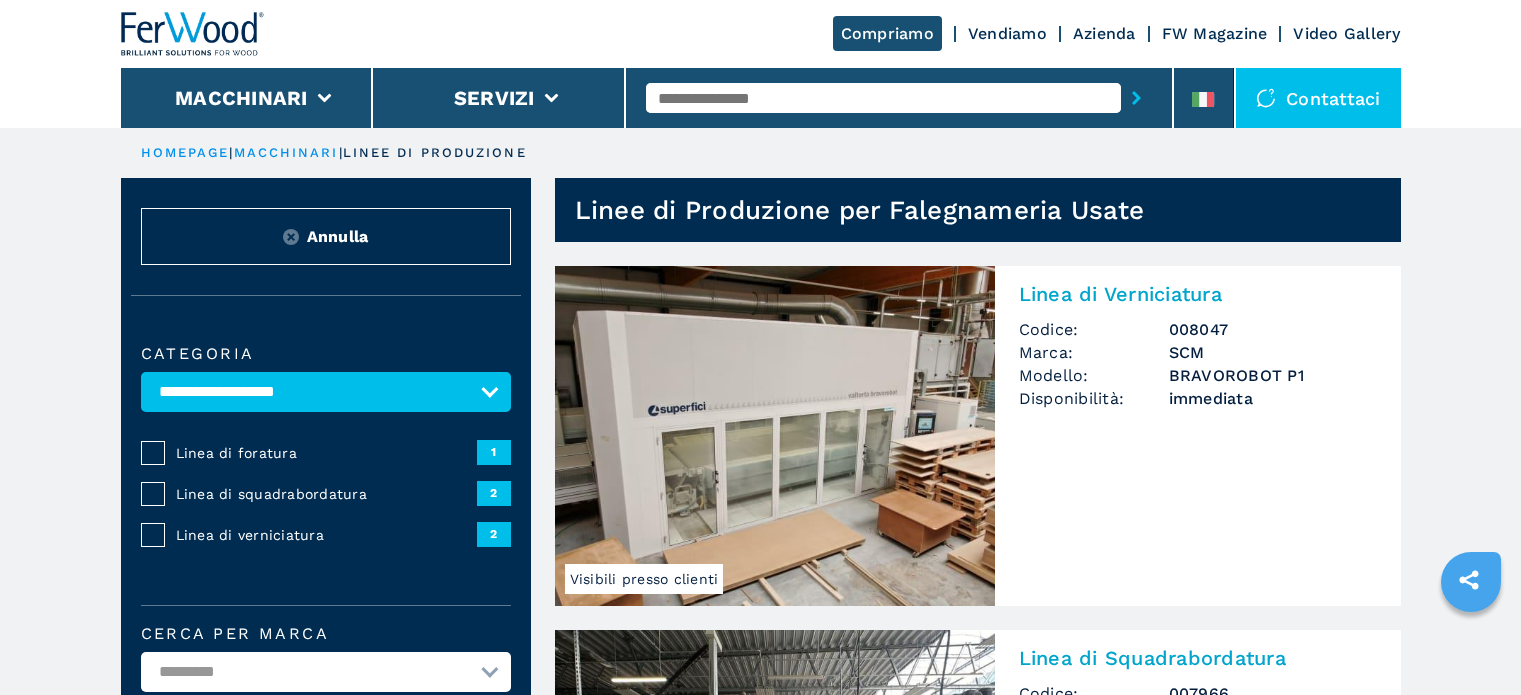 scroll, scrollTop: 0, scrollLeft: 0, axis: both 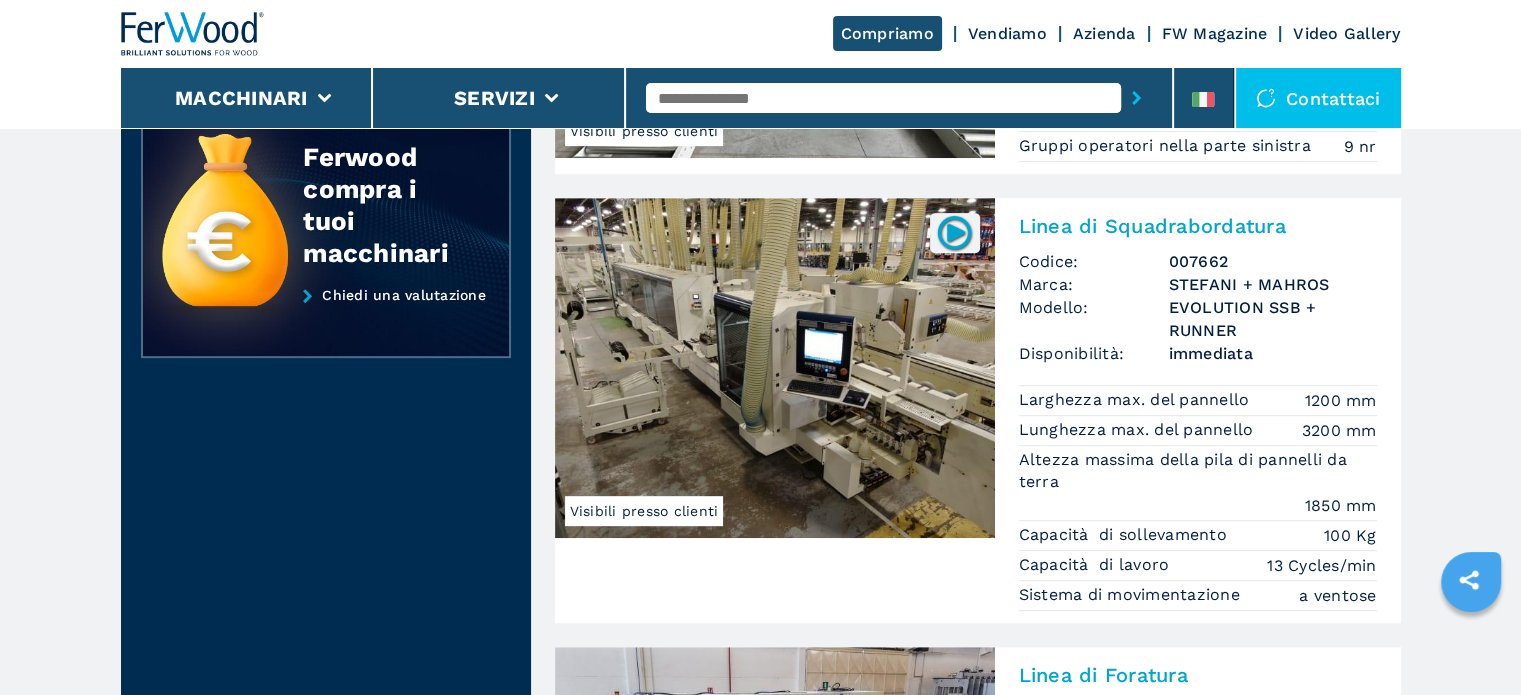 click at bounding box center [775, 368] 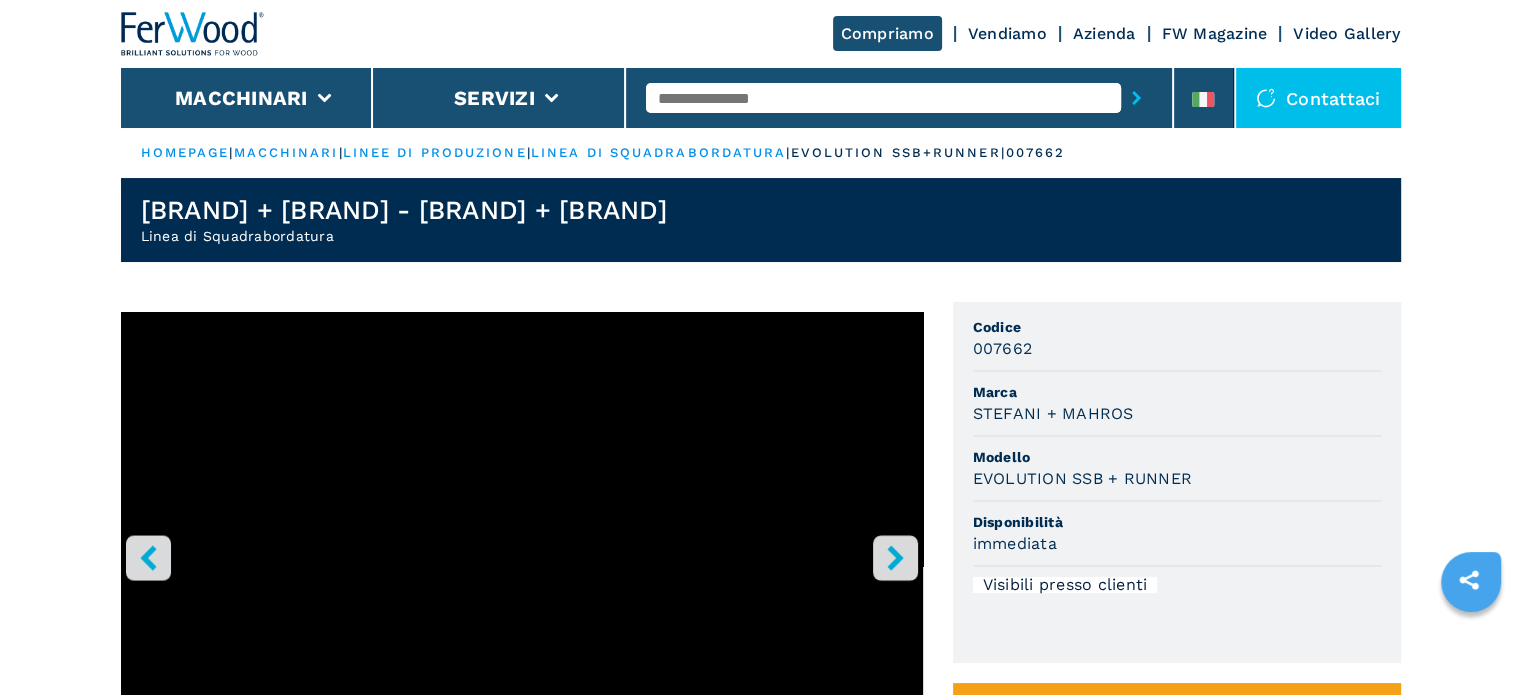 scroll, scrollTop: 396, scrollLeft: 0, axis: vertical 